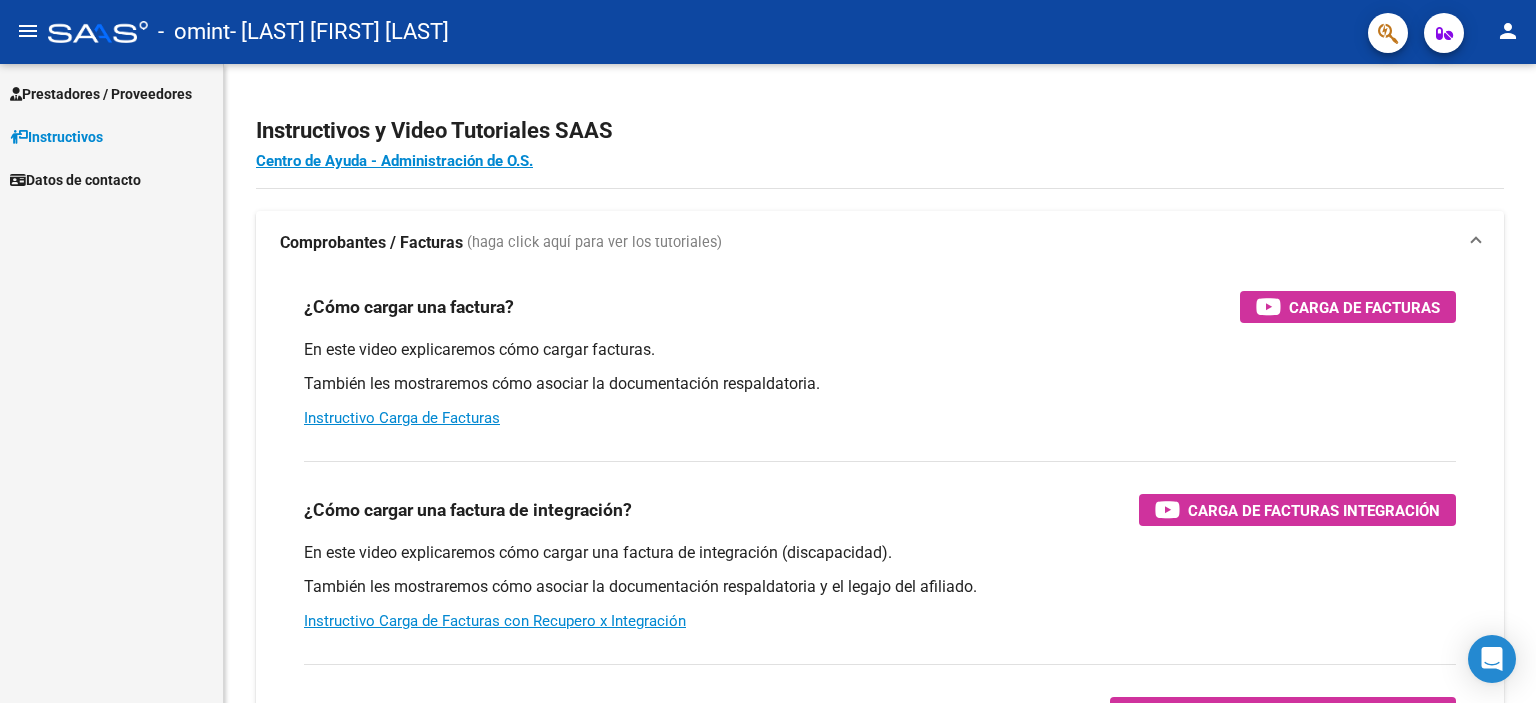 scroll, scrollTop: 0, scrollLeft: 0, axis: both 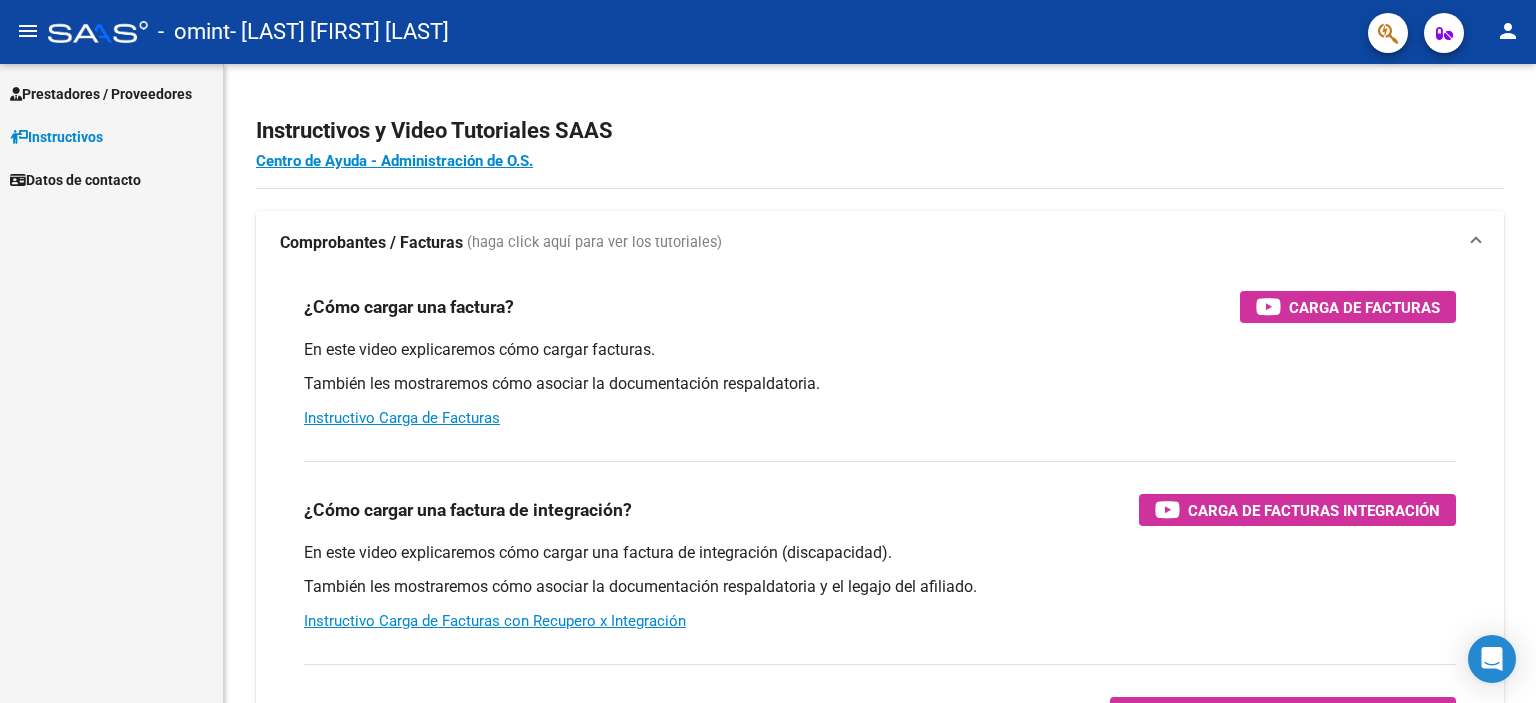 click on "Prestadores / Proveedores" at bounding box center [101, 94] 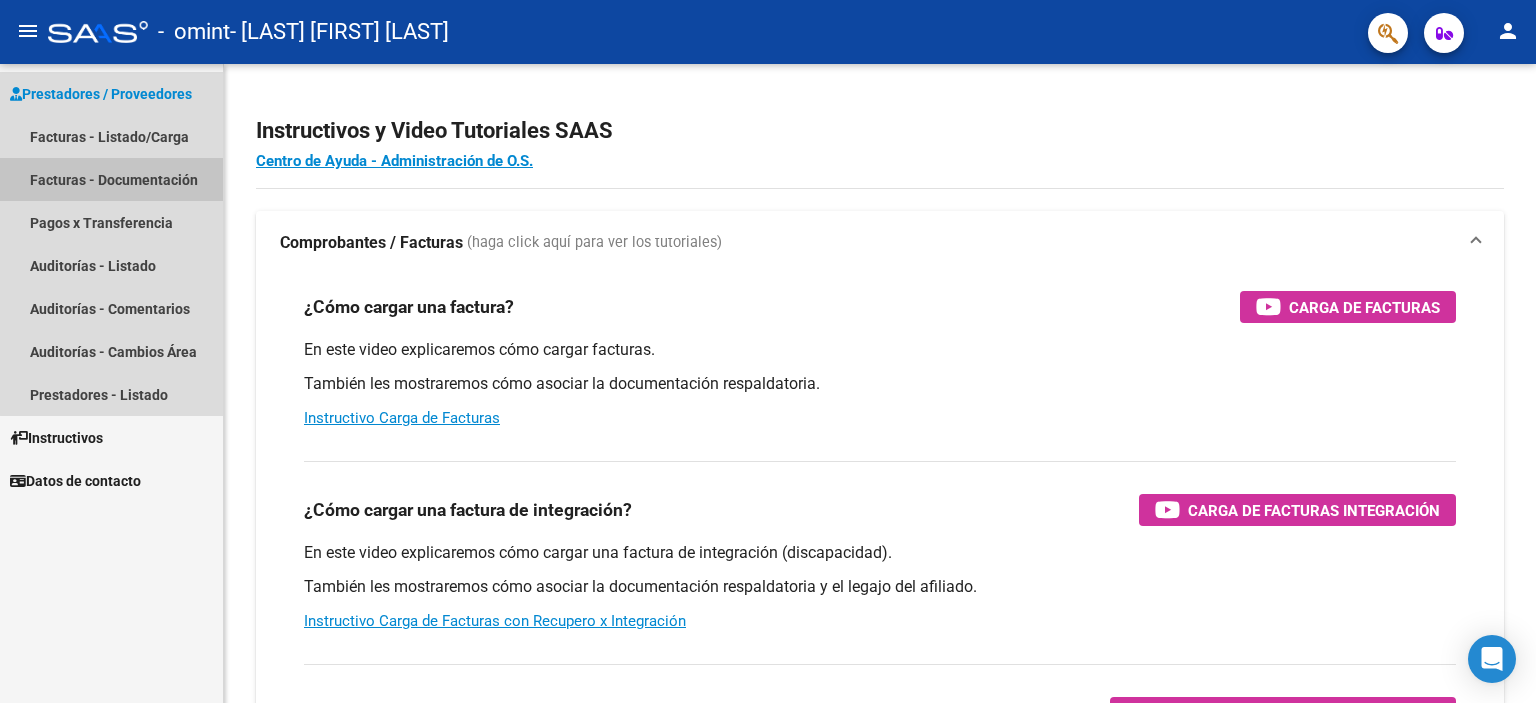 click on "Facturas - Documentación" at bounding box center [111, 179] 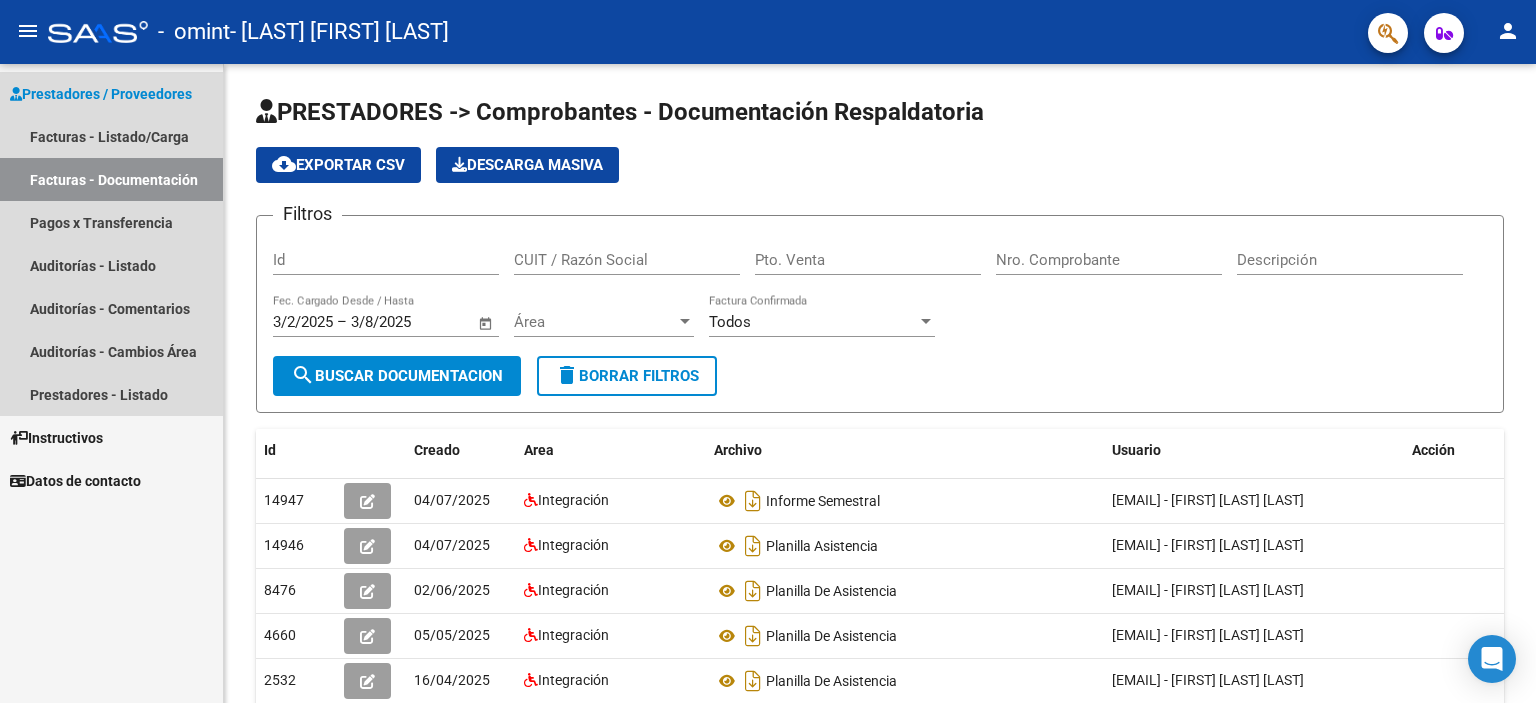click on "Prestadores / Proveedores" at bounding box center (101, 94) 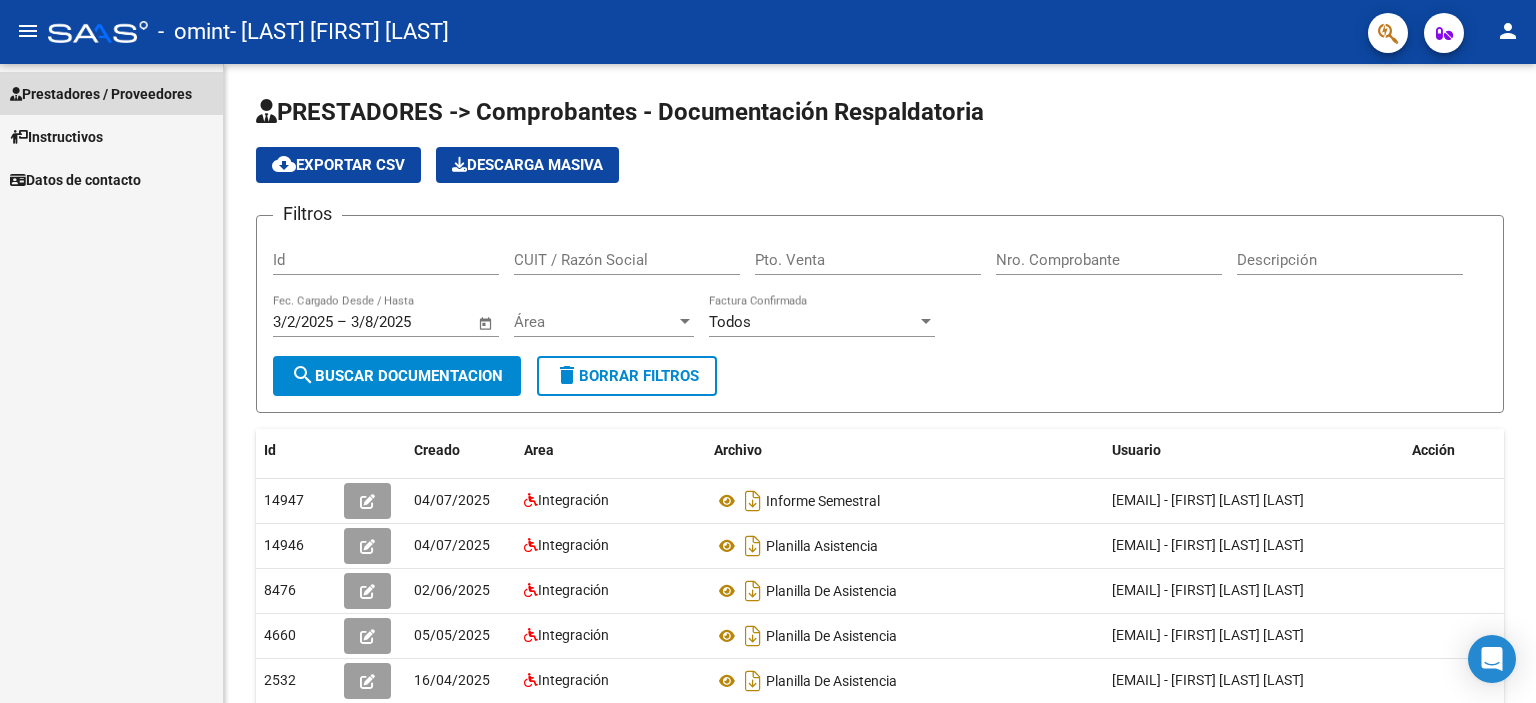 click on "Prestadores / Proveedores" at bounding box center (101, 94) 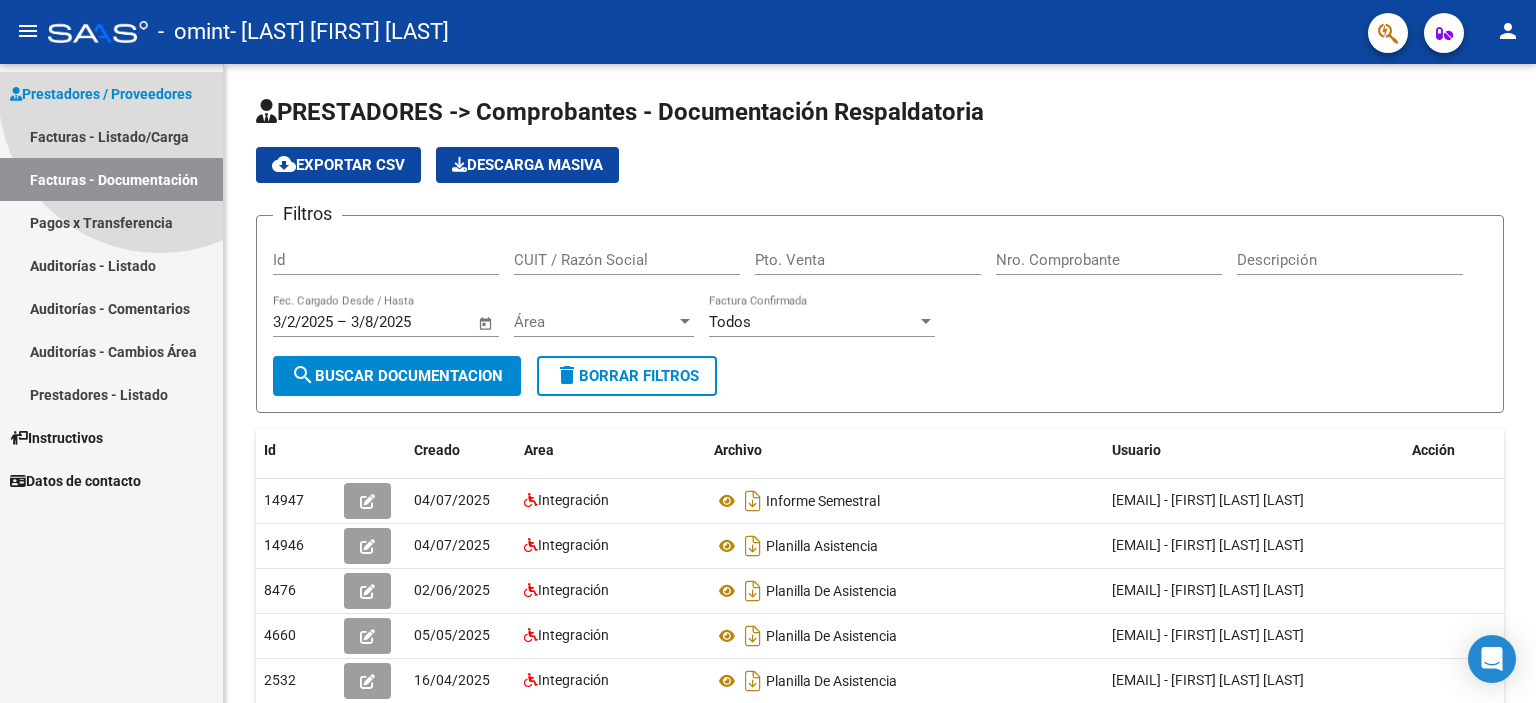 click on "Prestadores / Proveedores" at bounding box center [101, 94] 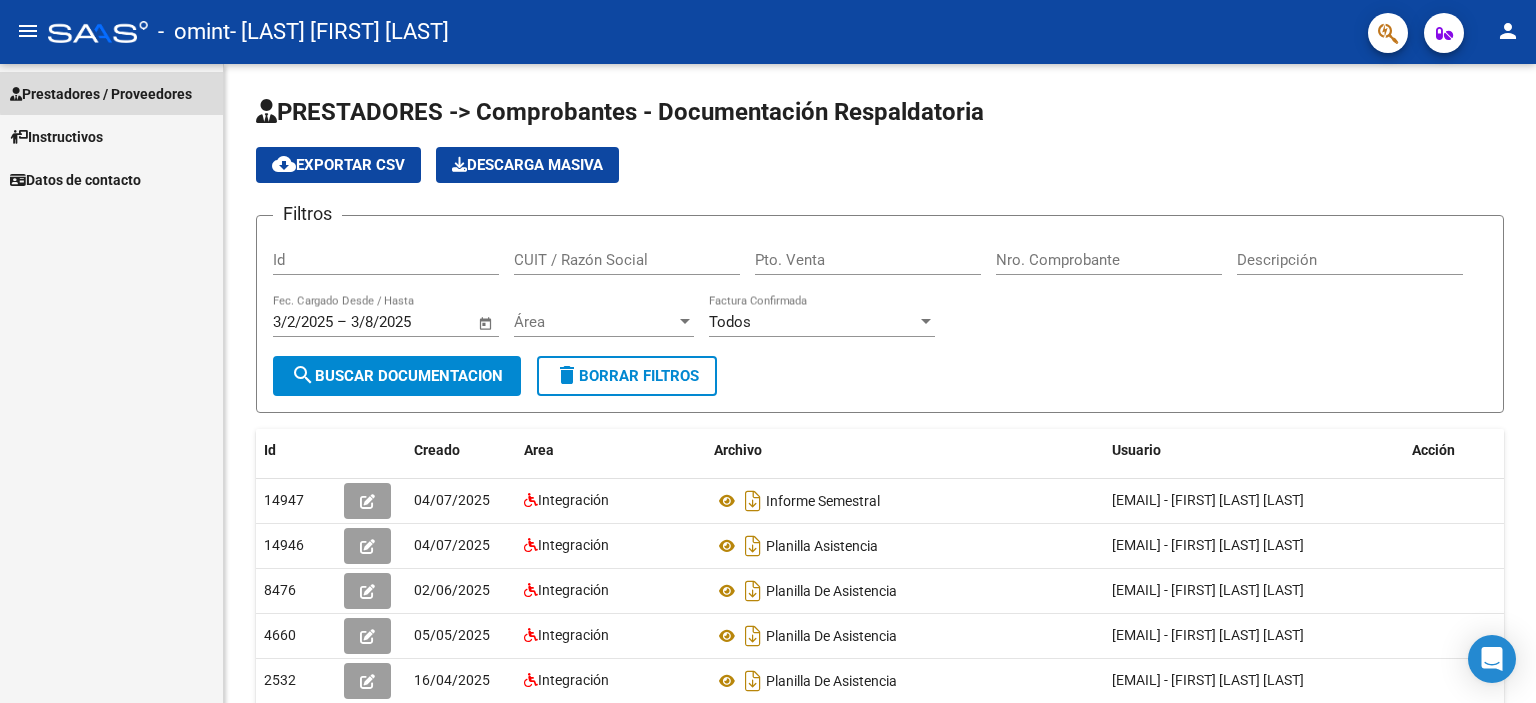 click on "Prestadores / Proveedores" at bounding box center (101, 94) 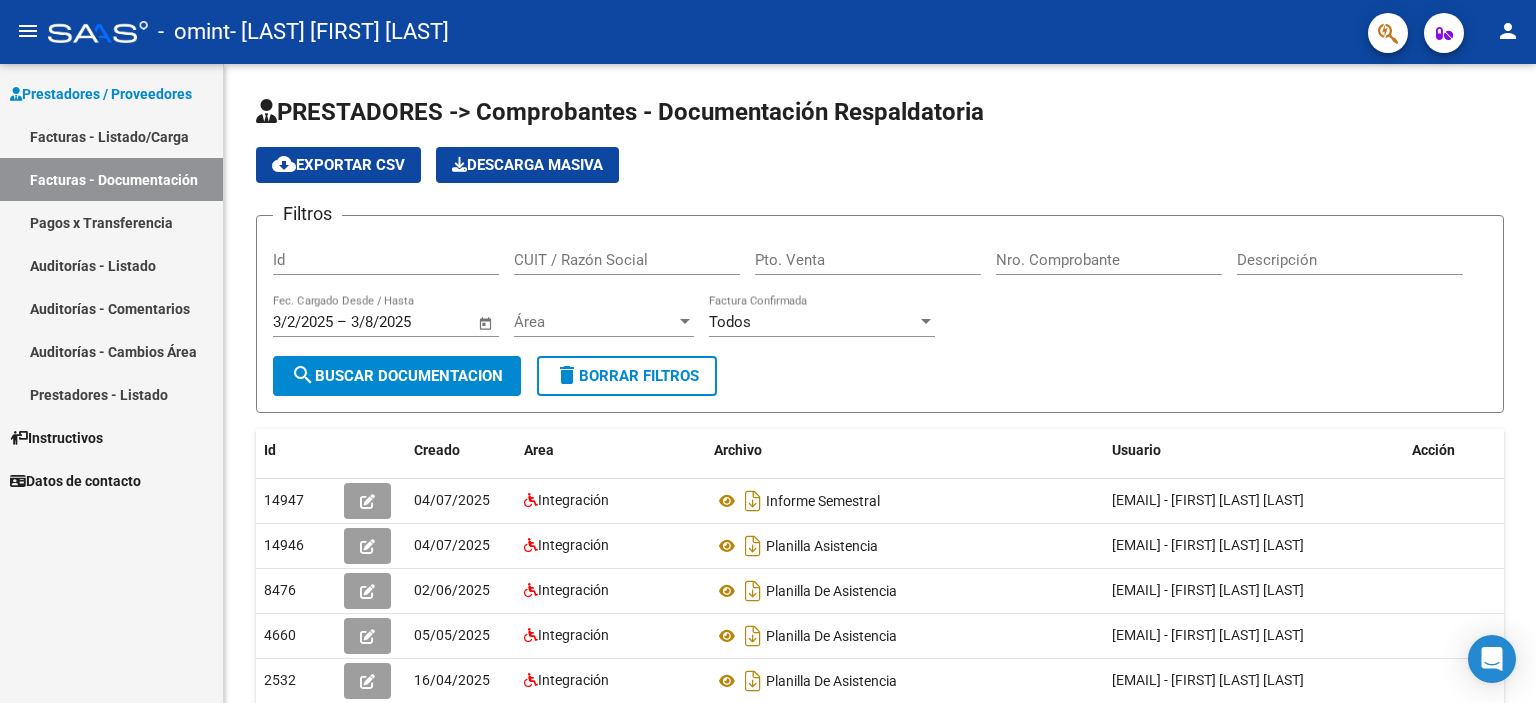 click on "Facturas - Listado/Carga" at bounding box center (111, 136) 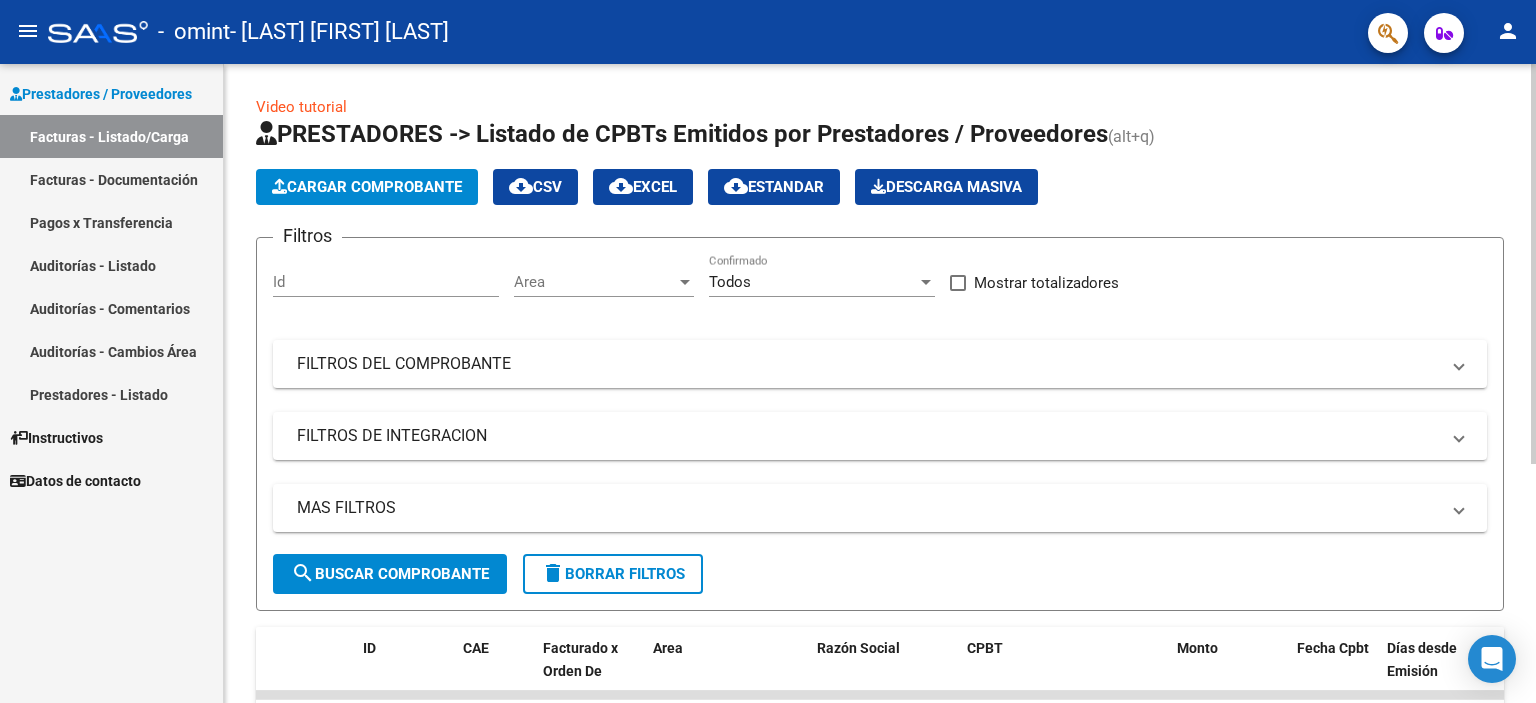 scroll, scrollTop: 380, scrollLeft: 0, axis: vertical 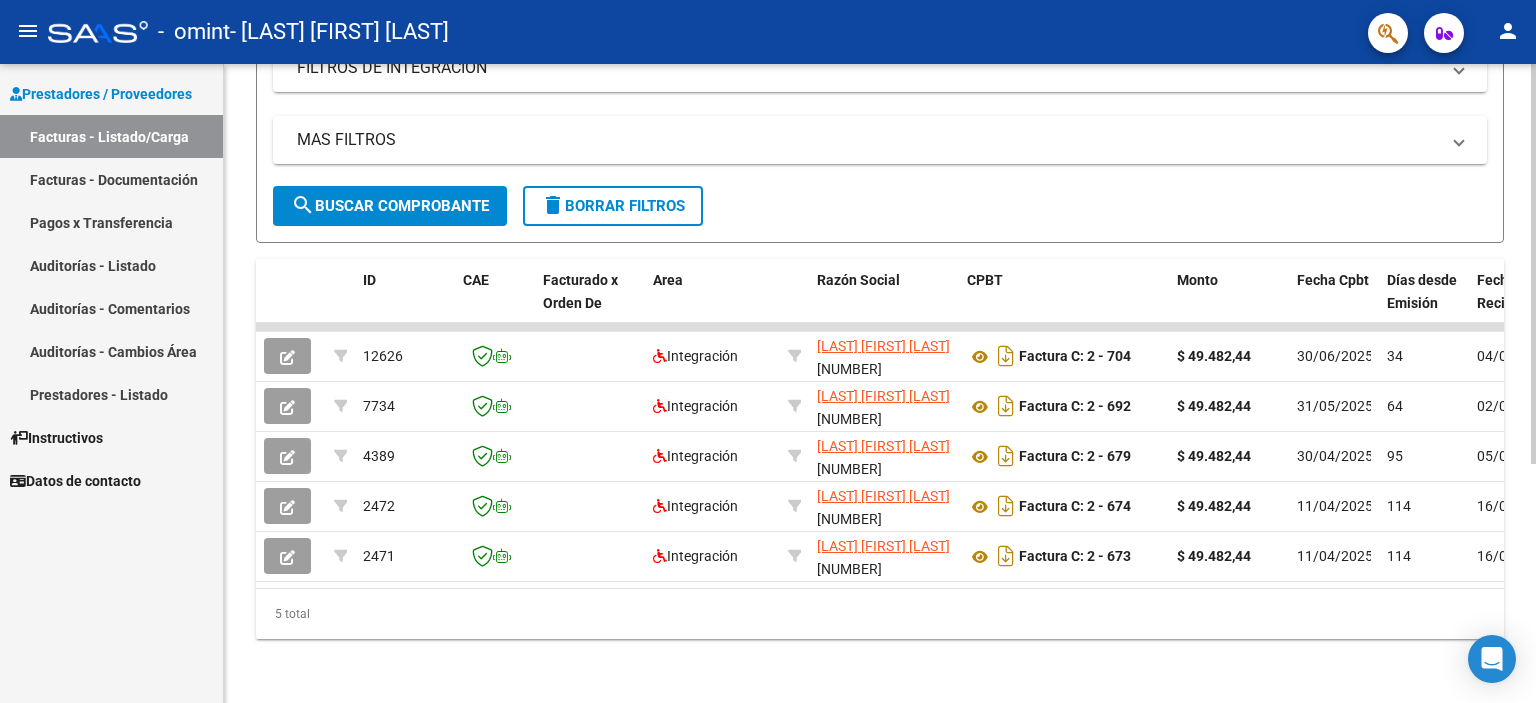 click 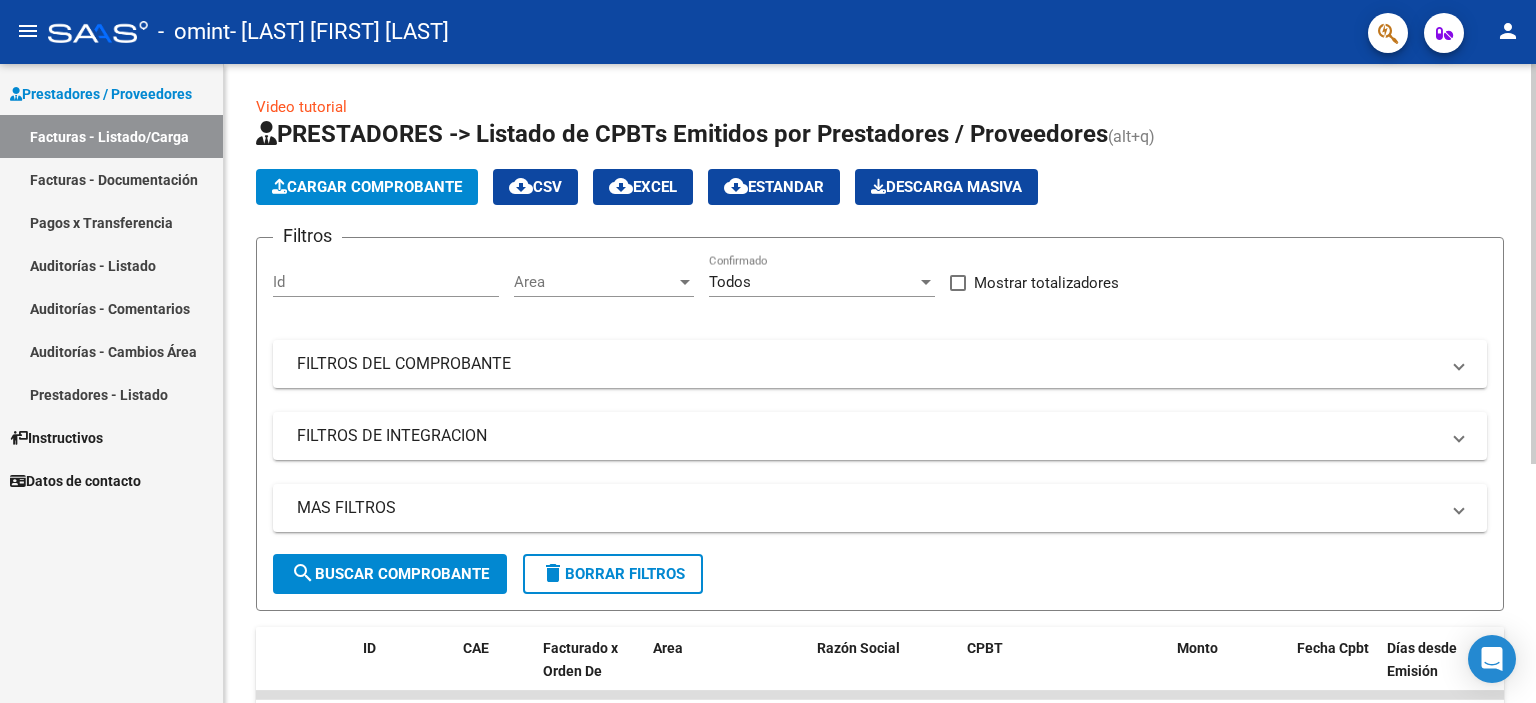 click 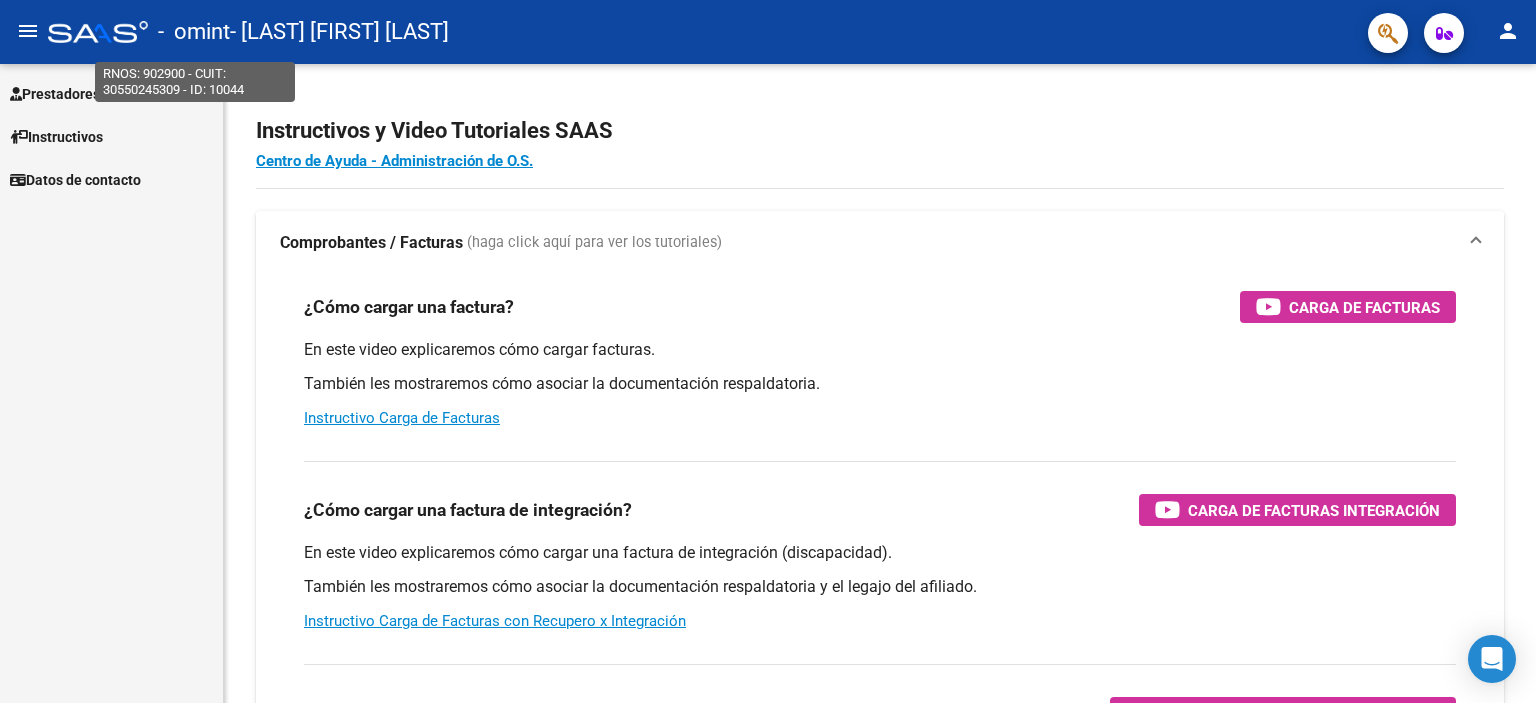 click on "-   omint" 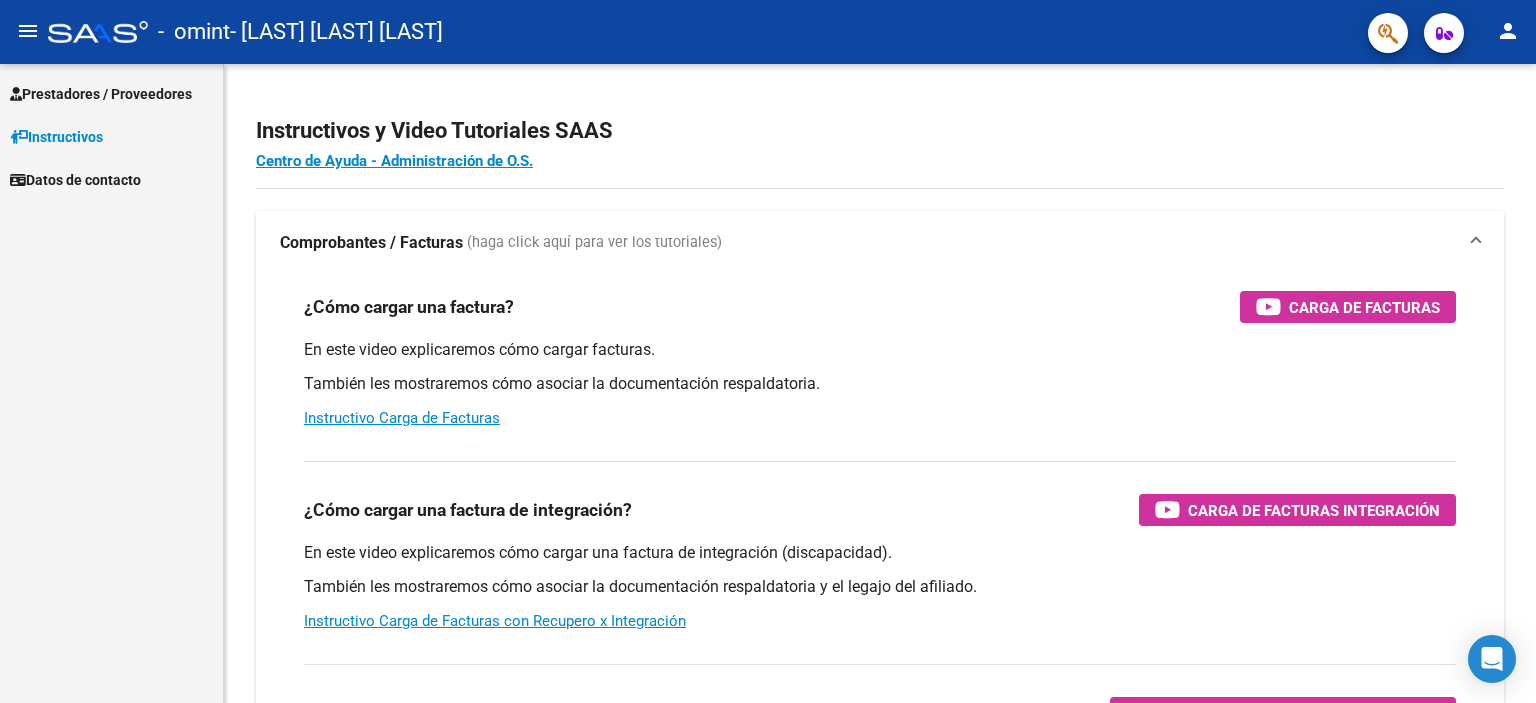 scroll, scrollTop: 0, scrollLeft: 0, axis: both 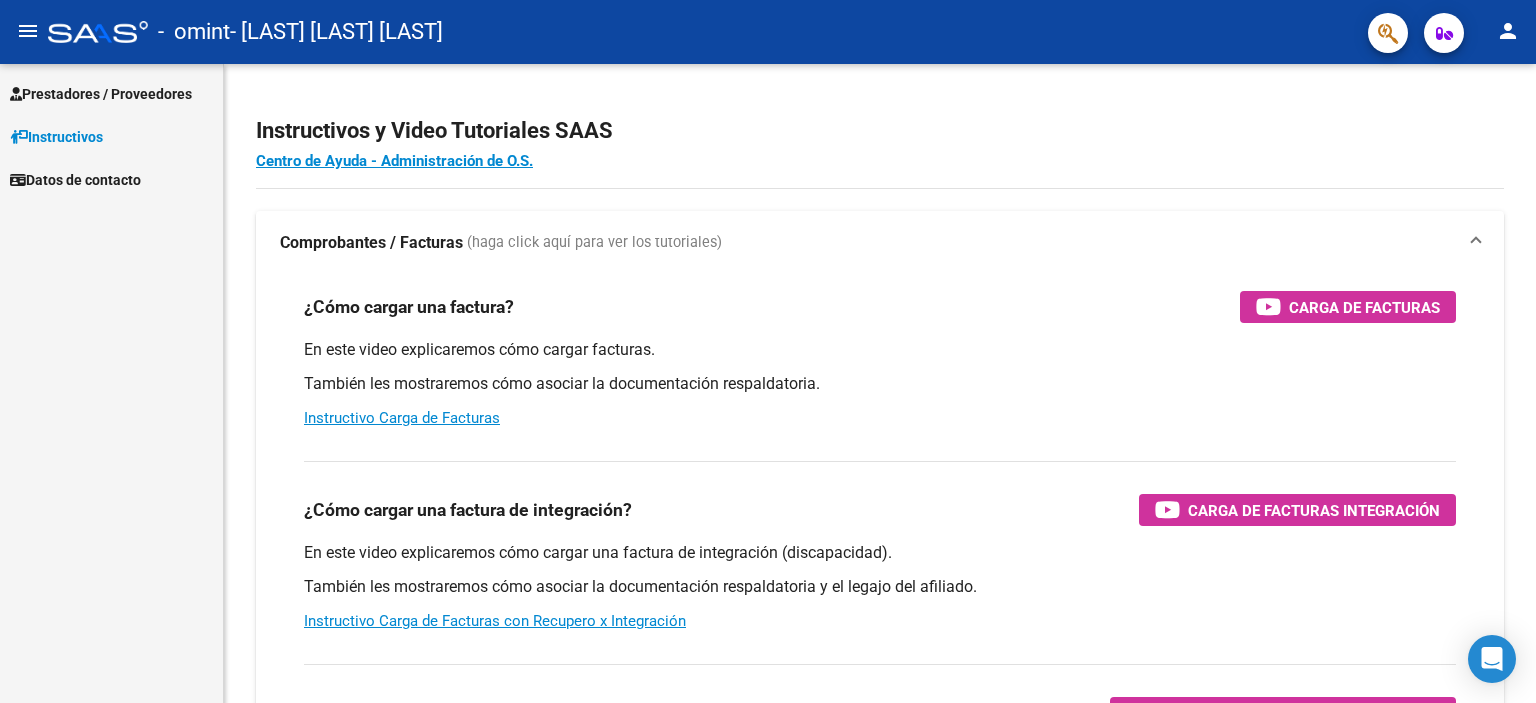 click on "-   [LAST]   - [LAST] [LAST] [LAST]" 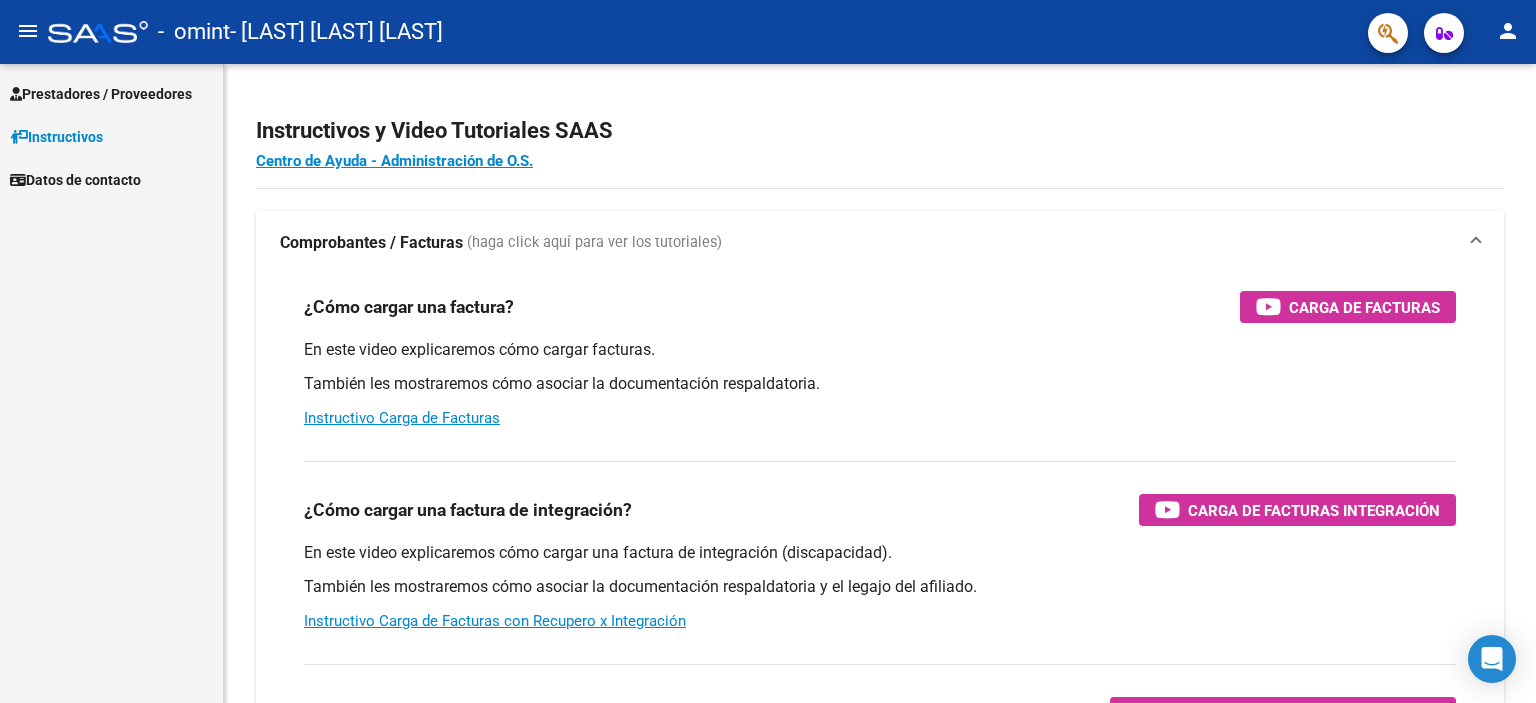 scroll, scrollTop: 0, scrollLeft: 0, axis: both 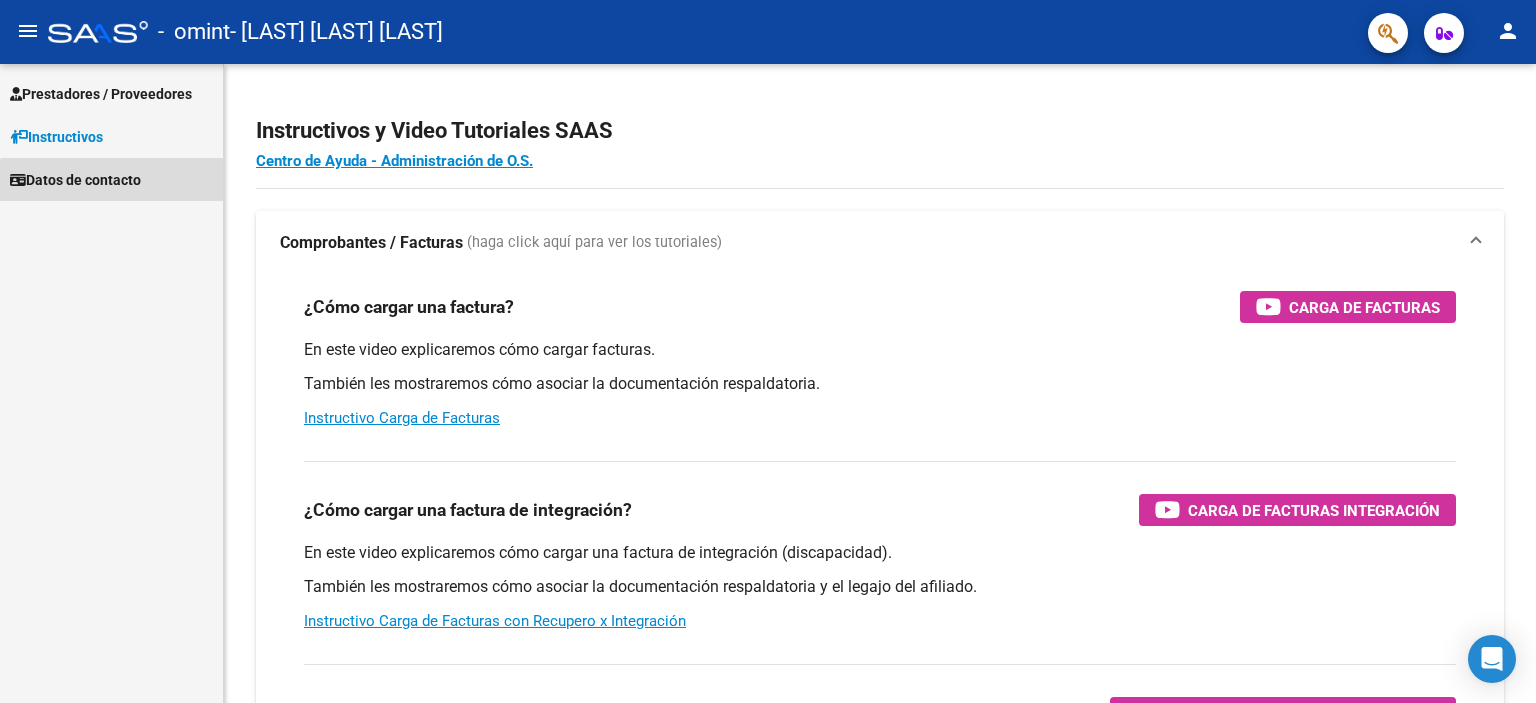 click on "Datos de contacto" at bounding box center [75, 180] 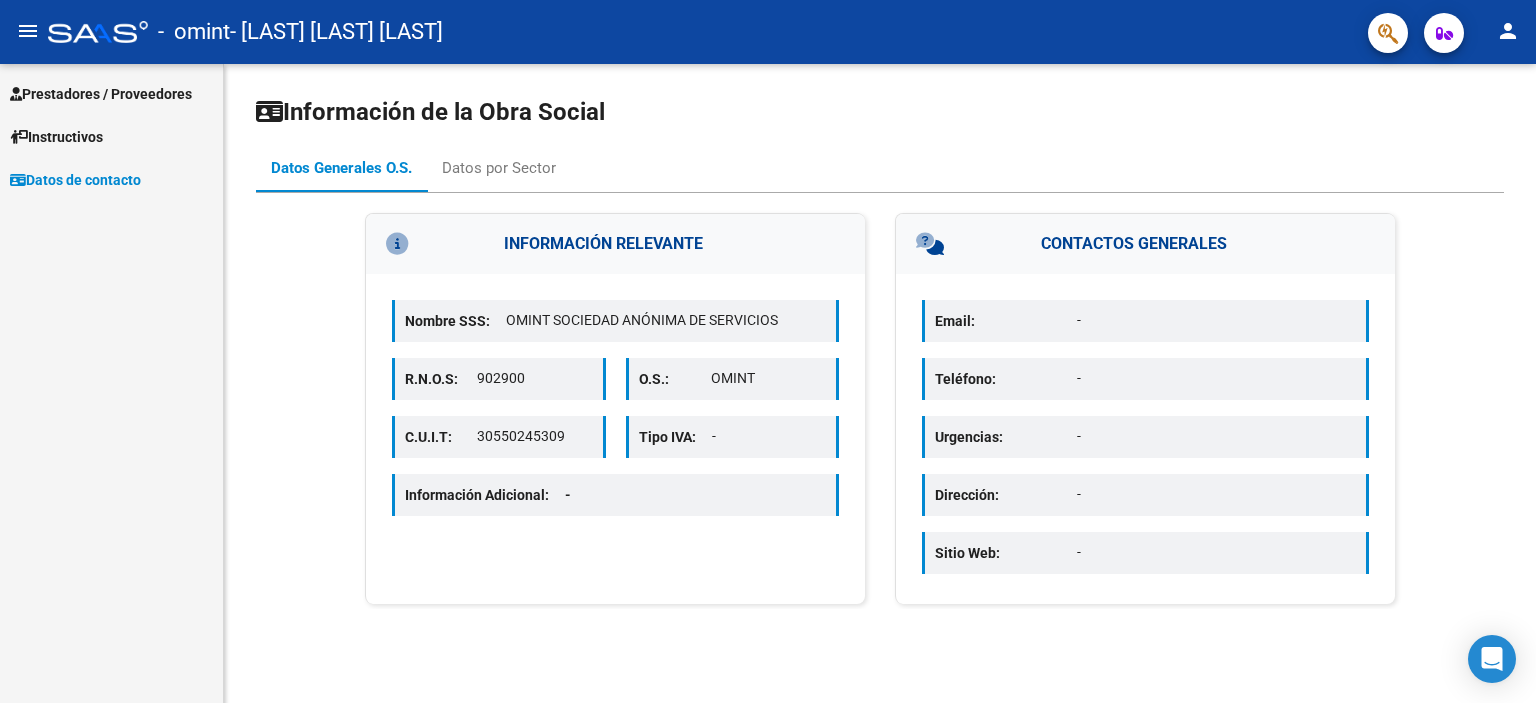 click on "Información de la Obra Social" 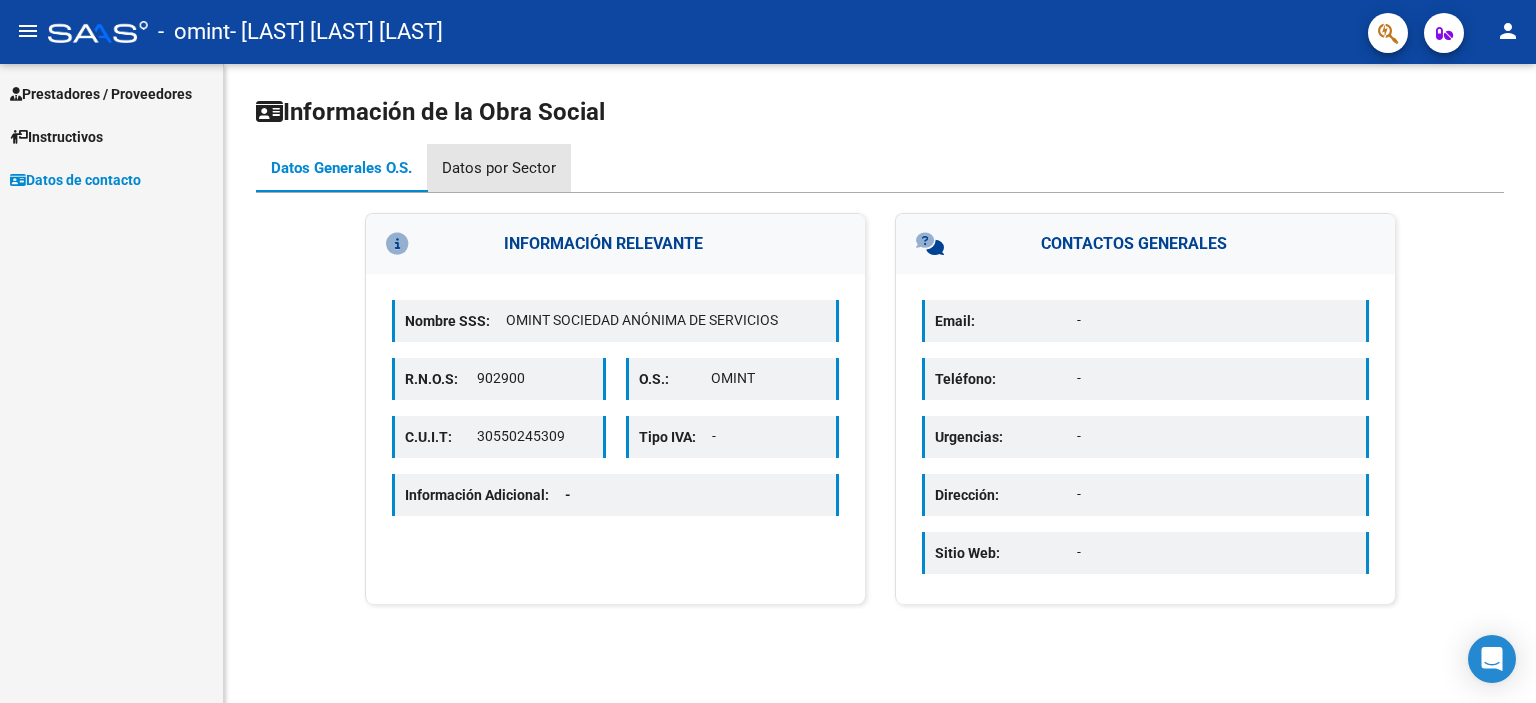 click on "Datos por Sector" at bounding box center [499, 168] 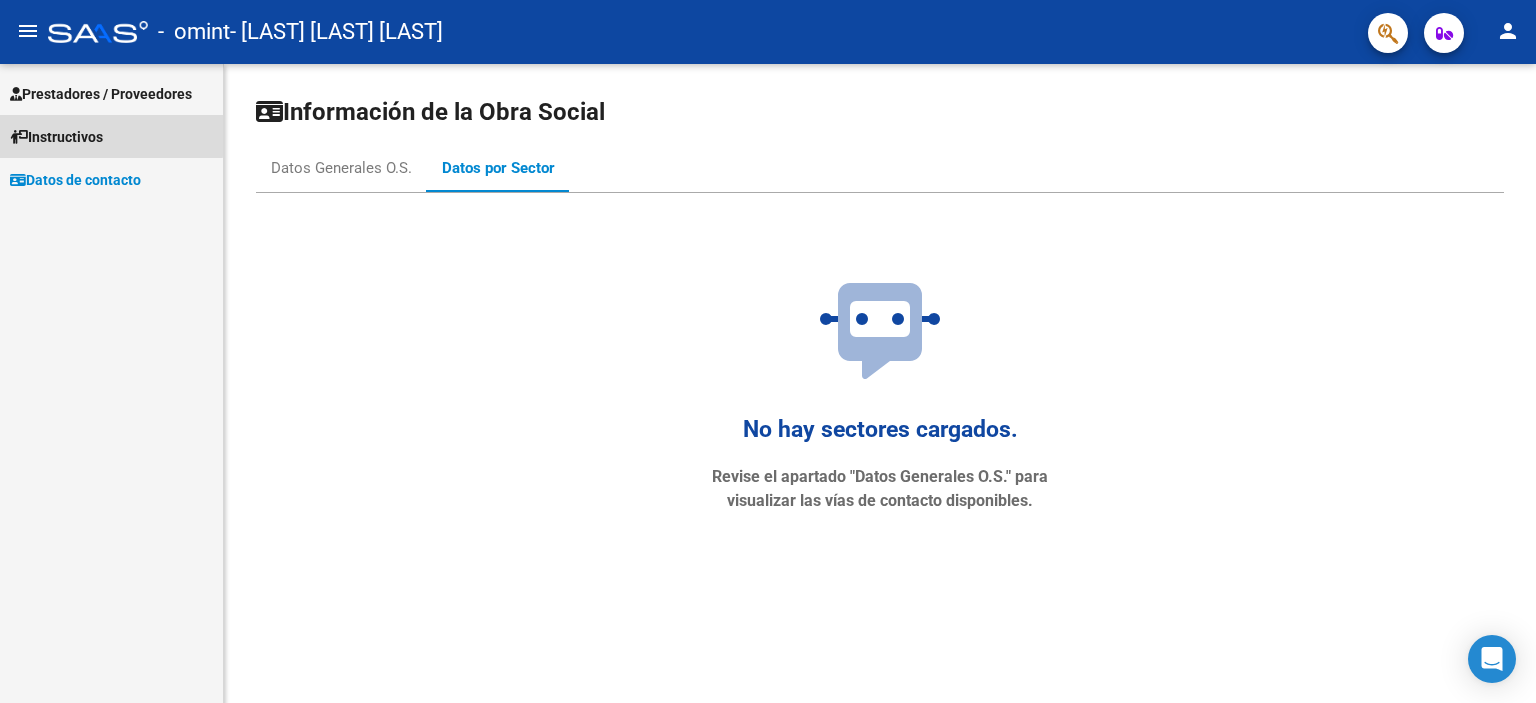 click on "Instructivos" at bounding box center [56, 137] 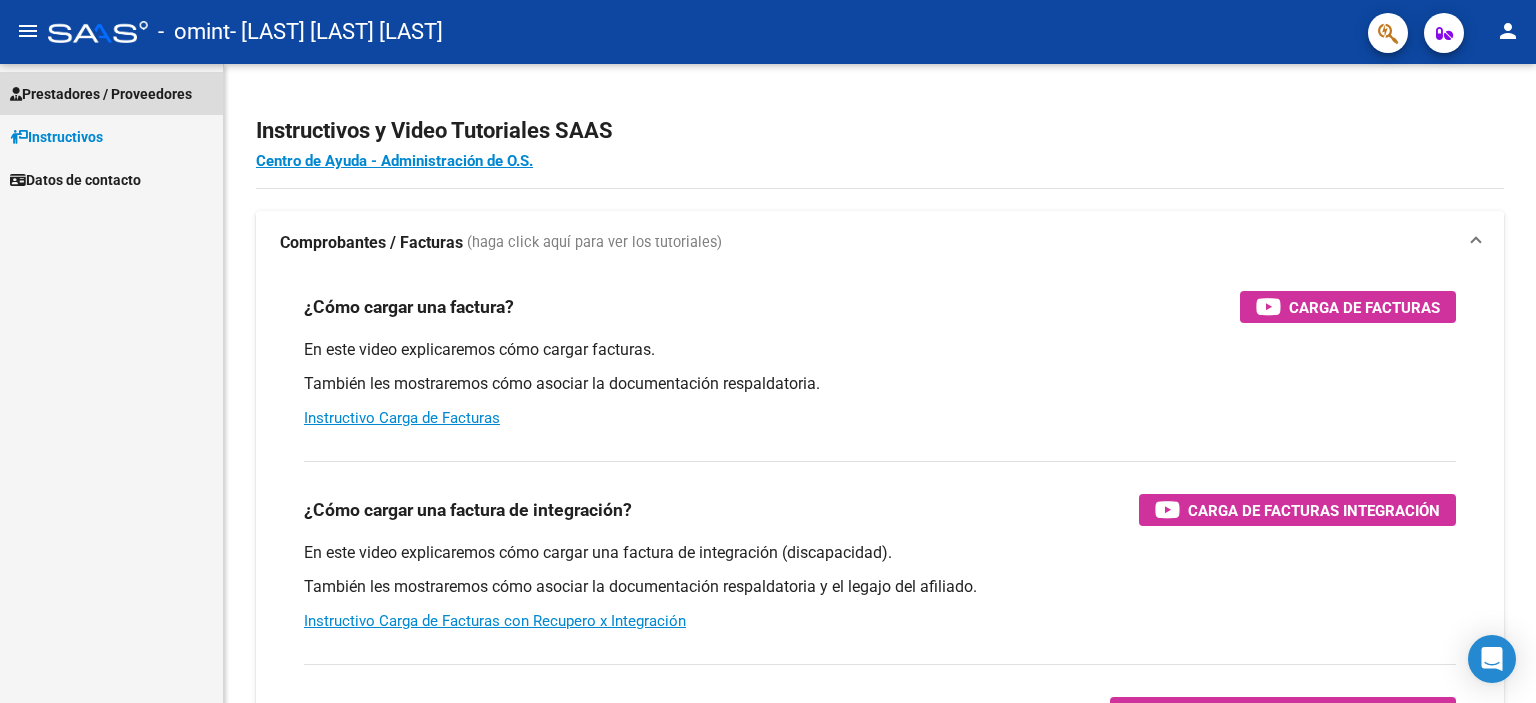 click on "Prestadores / Proveedores" at bounding box center [101, 94] 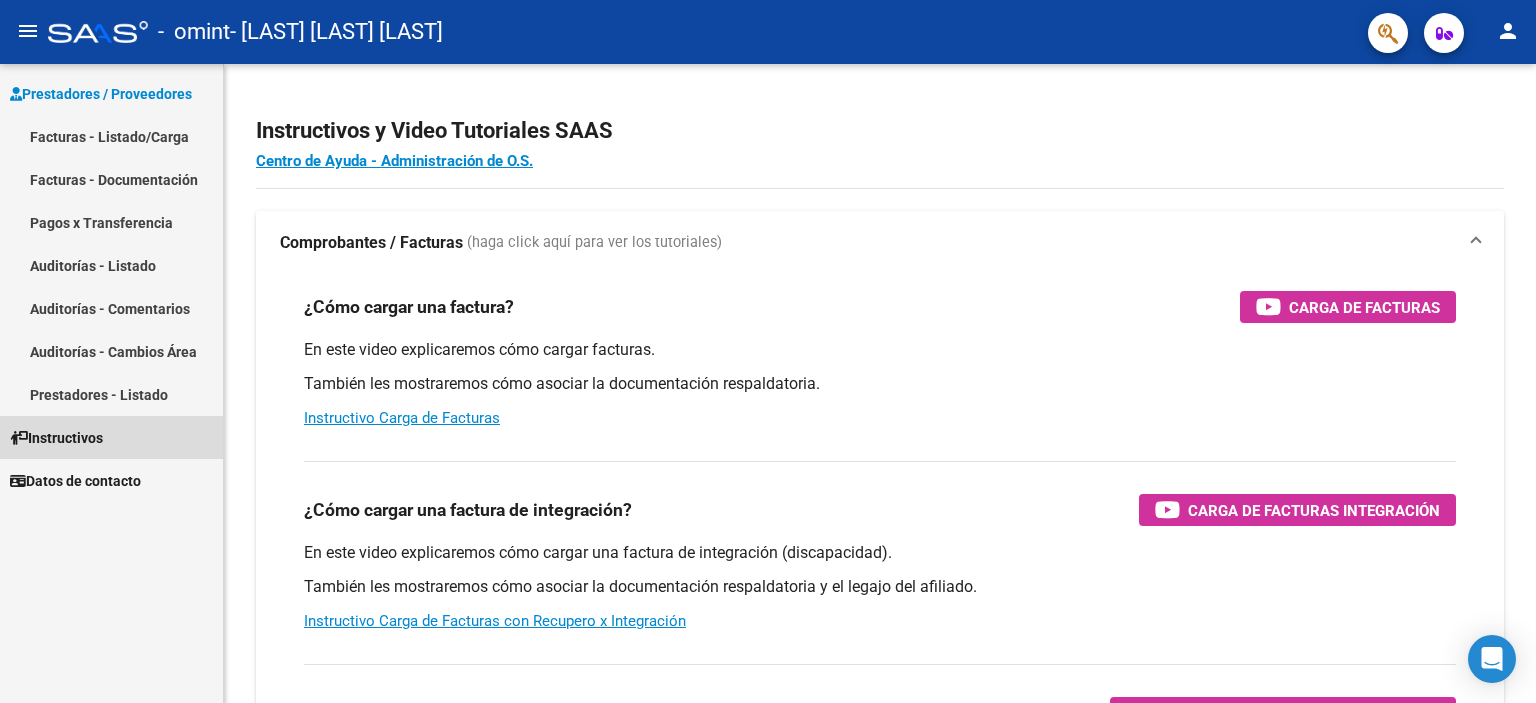 click on "Instructivos" at bounding box center [111, 437] 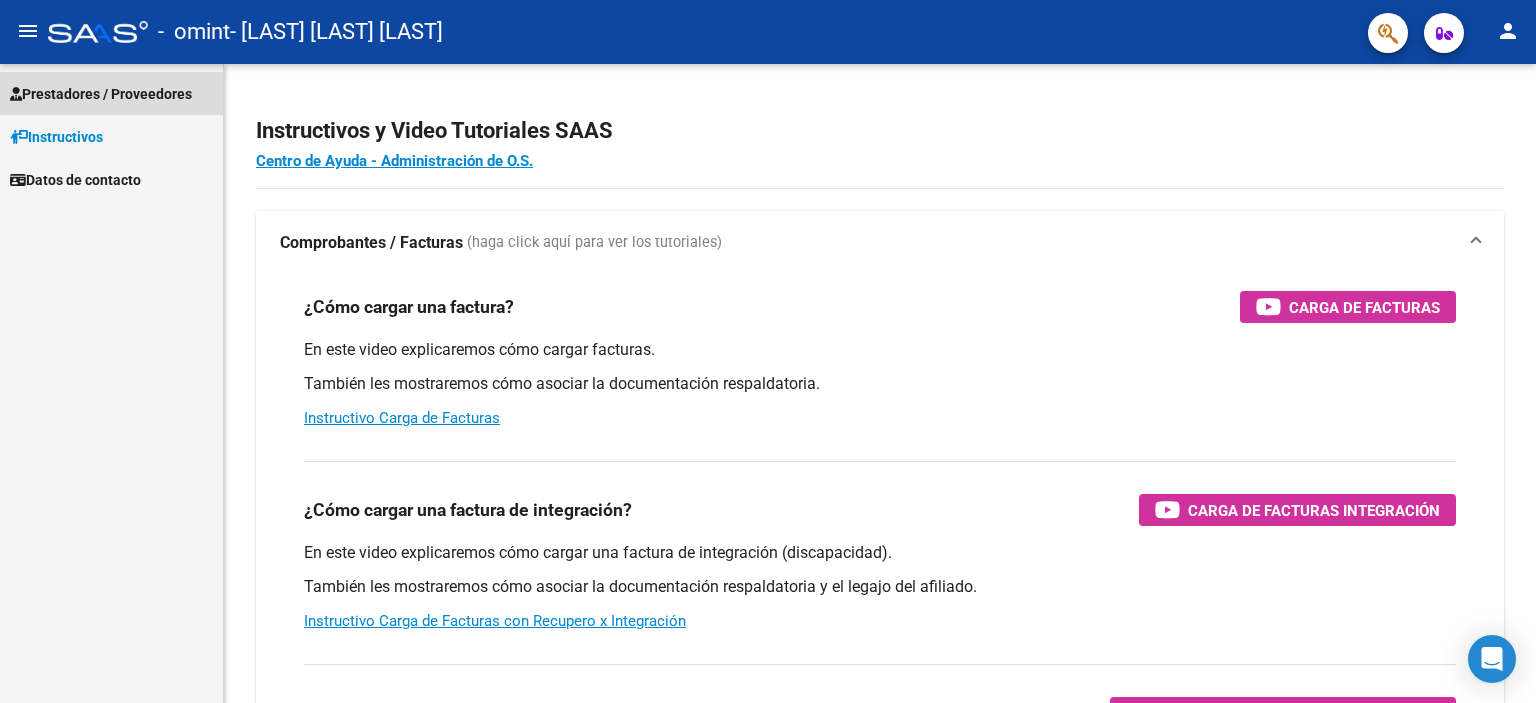 click on "Prestadores / Proveedores" at bounding box center [101, 94] 